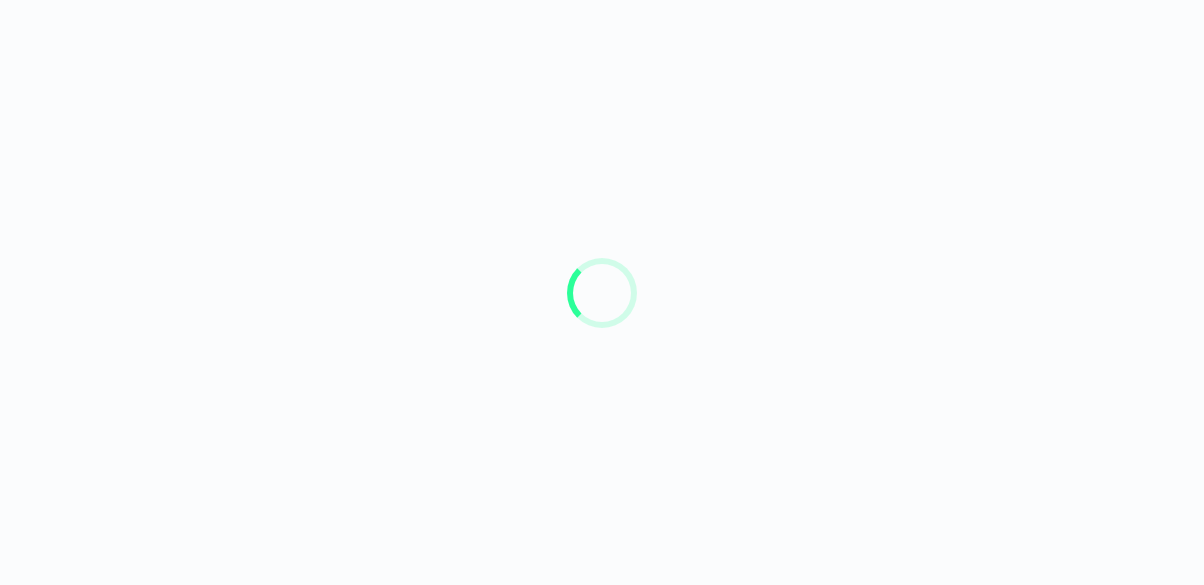 scroll, scrollTop: 96, scrollLeft: 0, axis: vertical 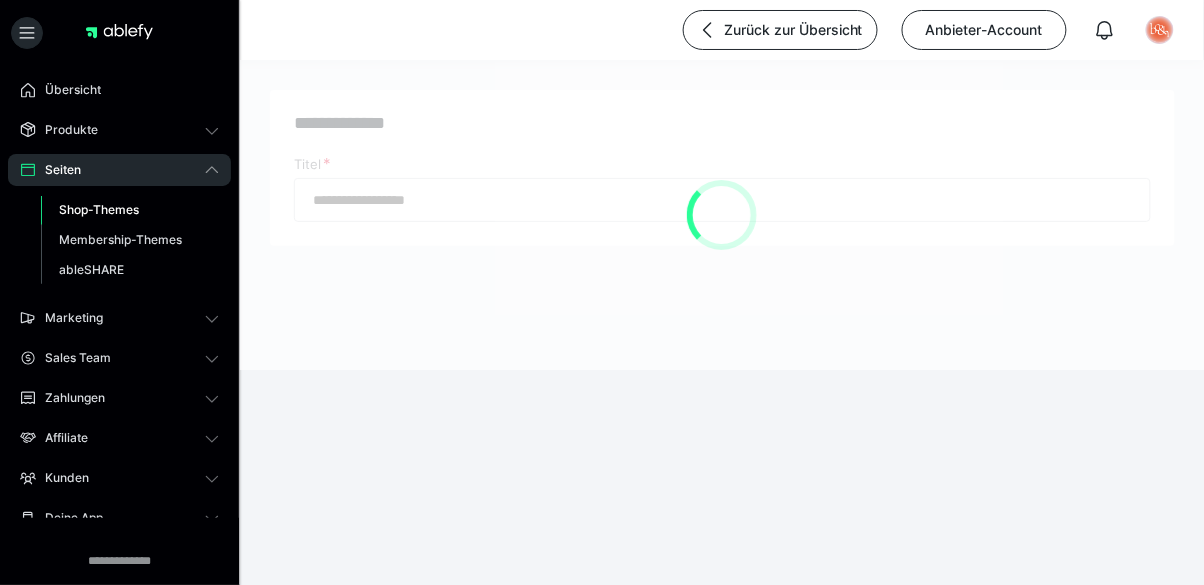 type on "**********" 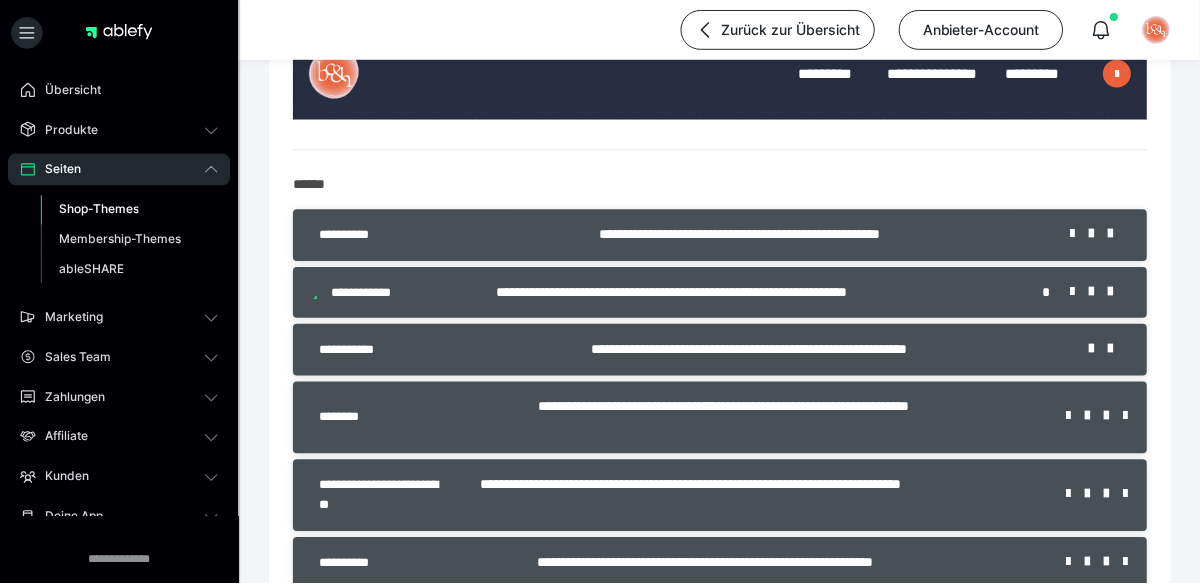scroll, scrollTop: 289, scrollLeft: 0, axis: vertical 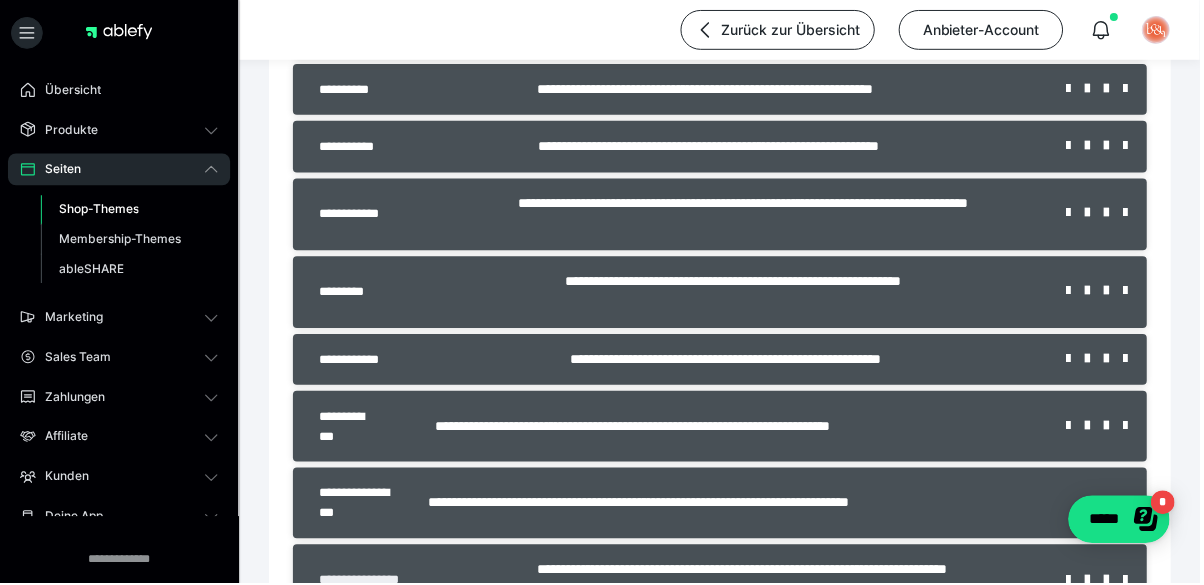 click on "**********" at bounding box center [377, 582] 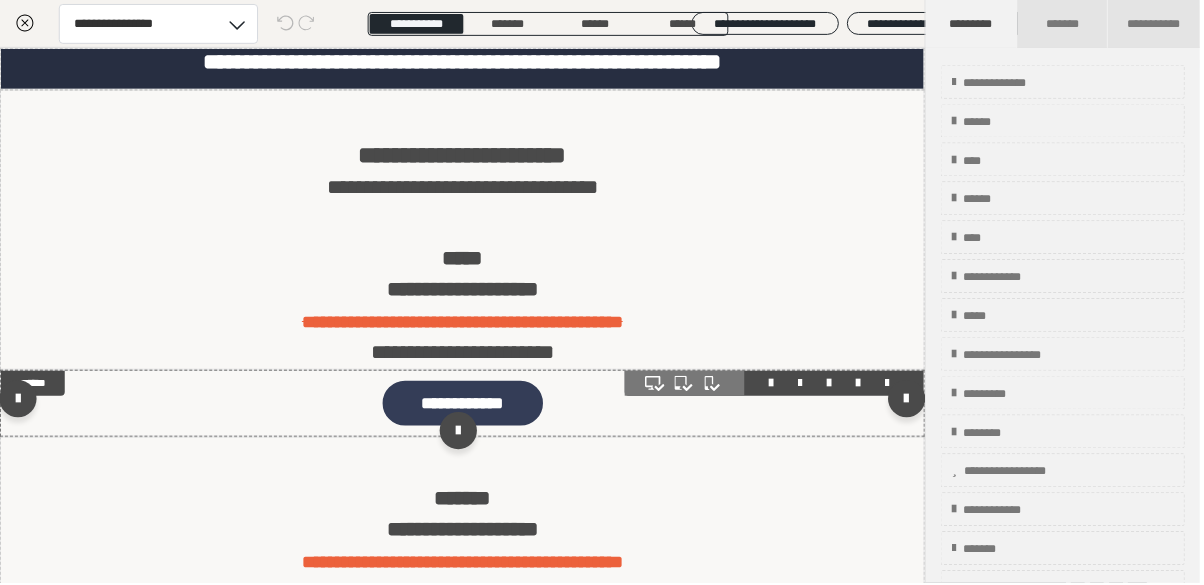 click on "**********" at bounding box center [464, 404] 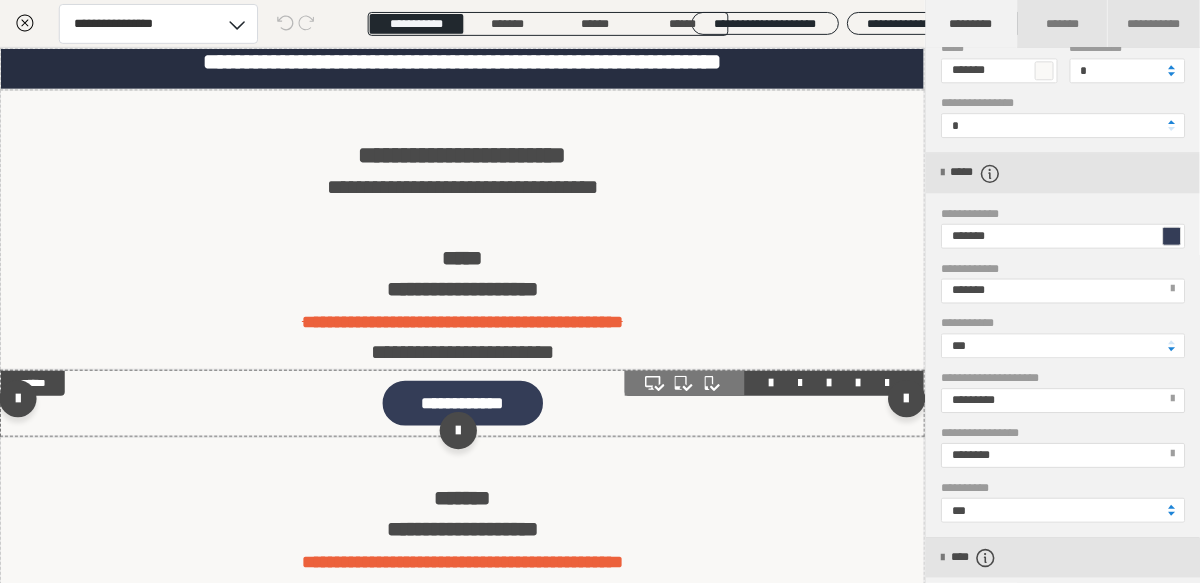 scroll, scrollTop: 160, scrollLeft: 0, axis: vertical 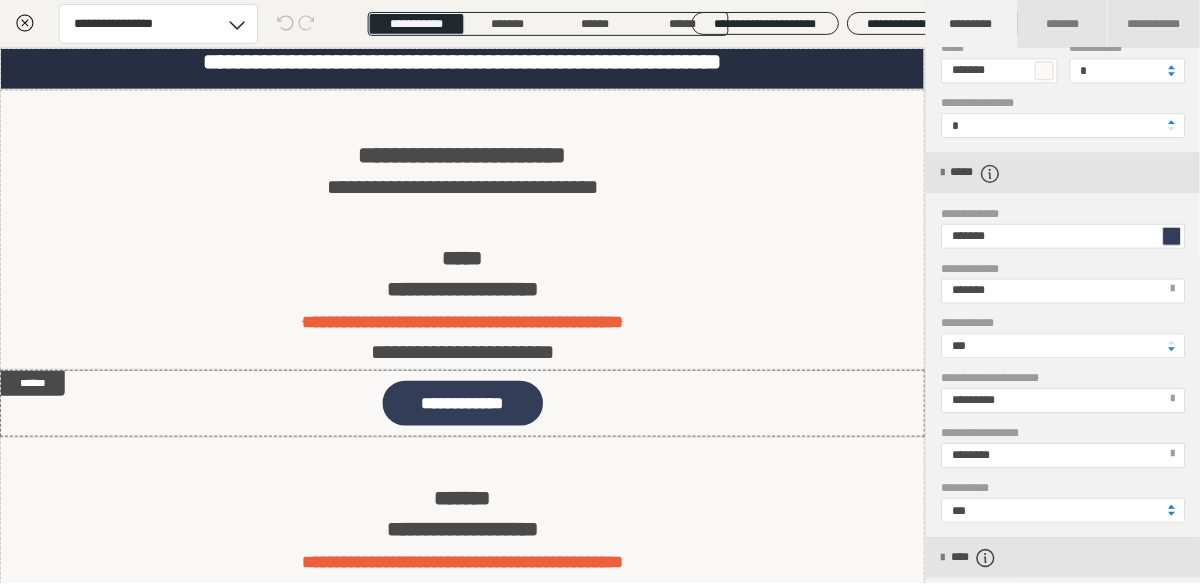 click at bounding box center [1175, 509] 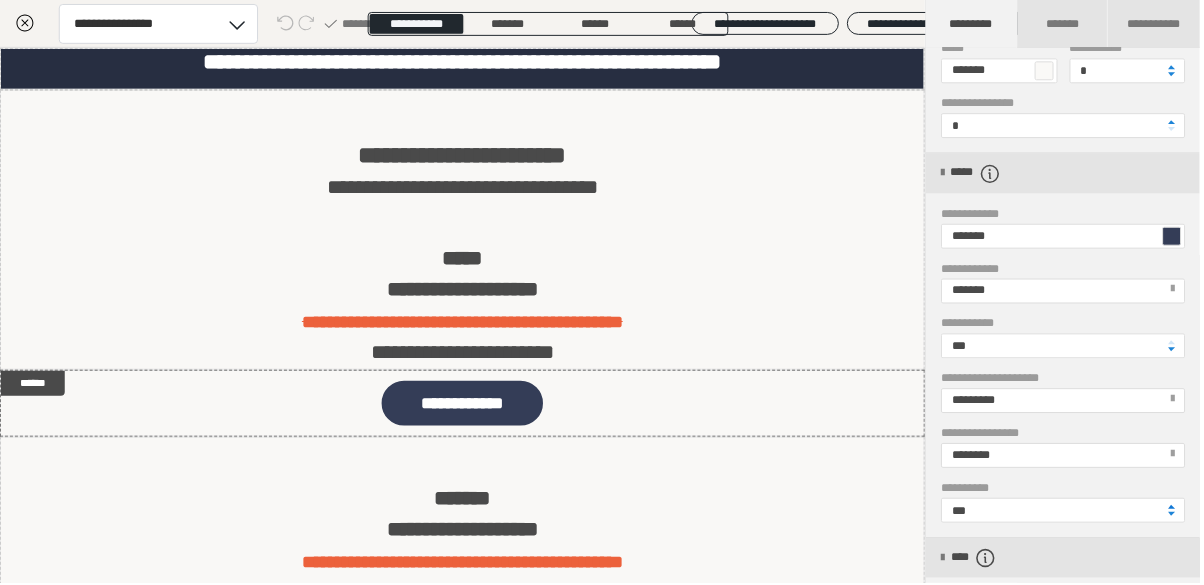 click at bounding box center [1175, 509] 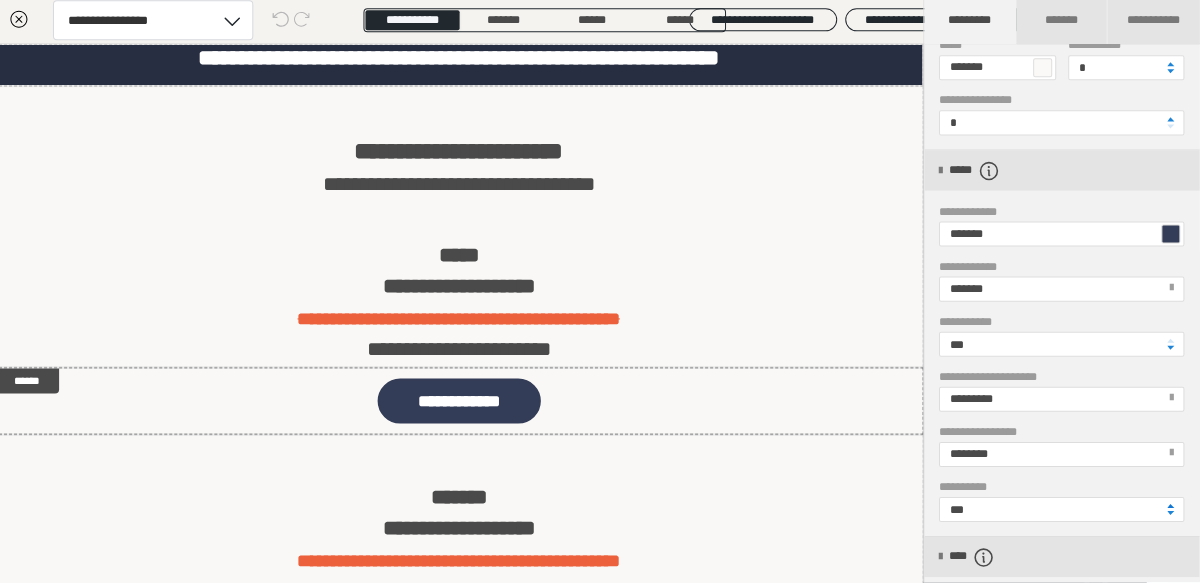 click at bounding box center [1175, 509] 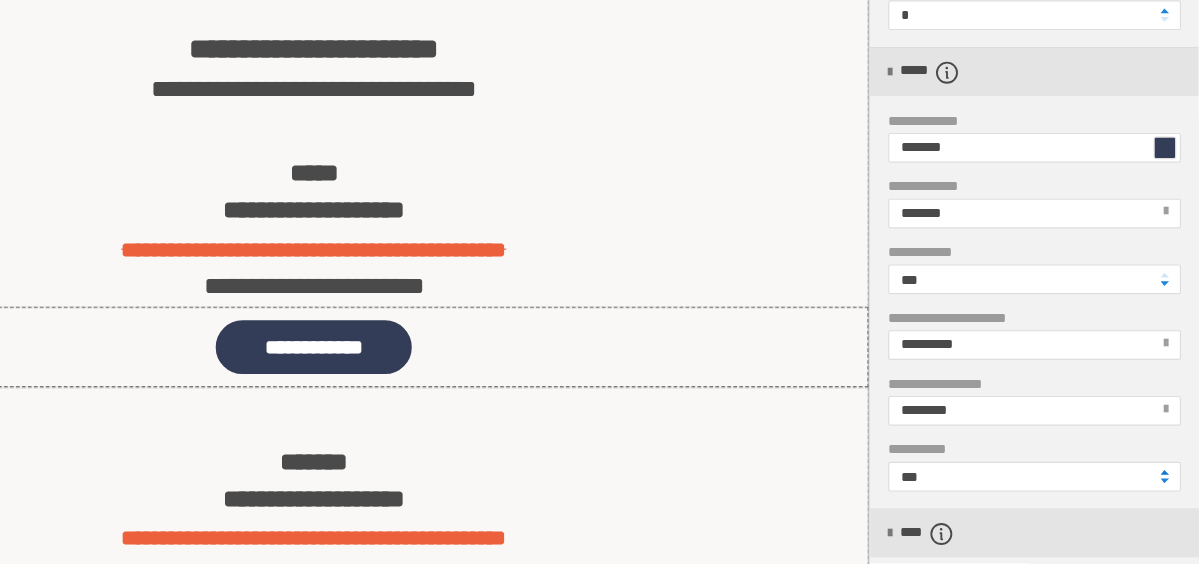 scroll, scrollTop: 759, scrollLeft: 0, axis: vertical 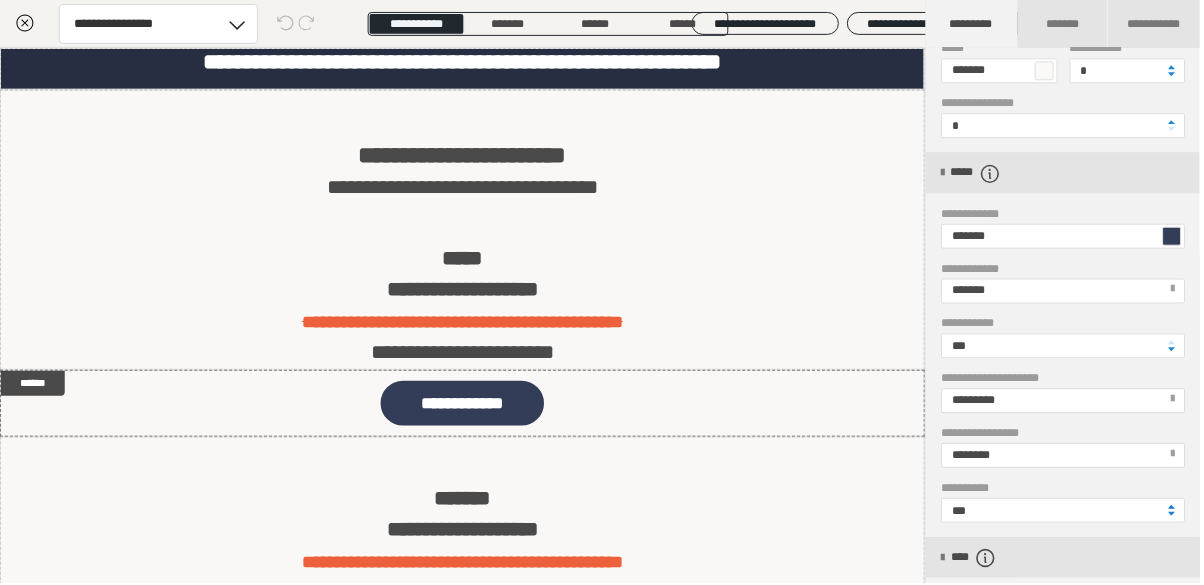 click at bounding box center (1175, 509) 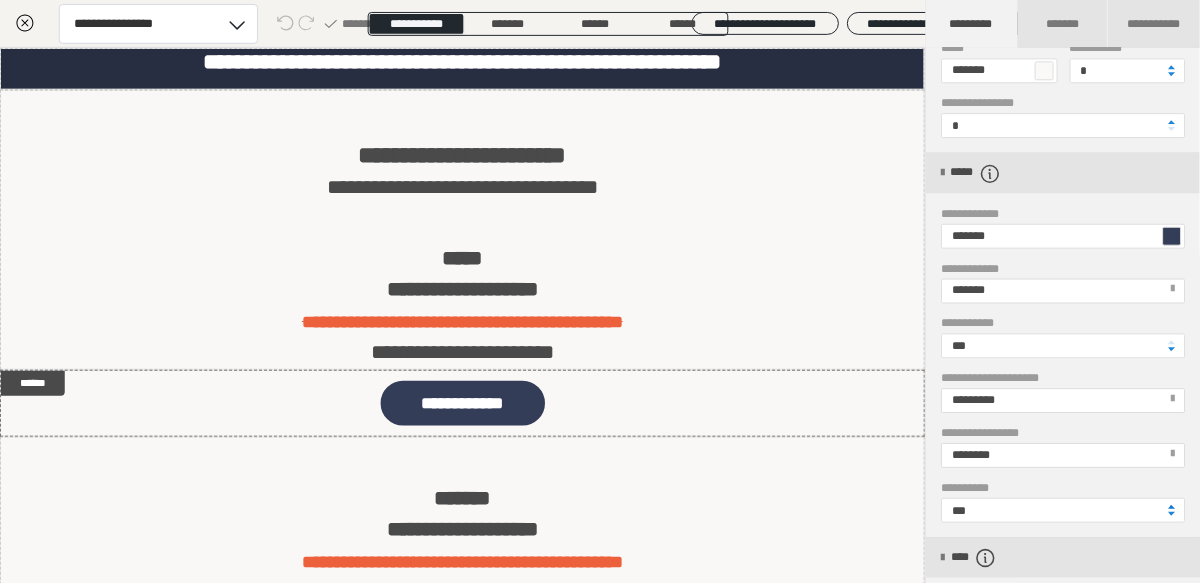 click at bounding box center (1175, 509) 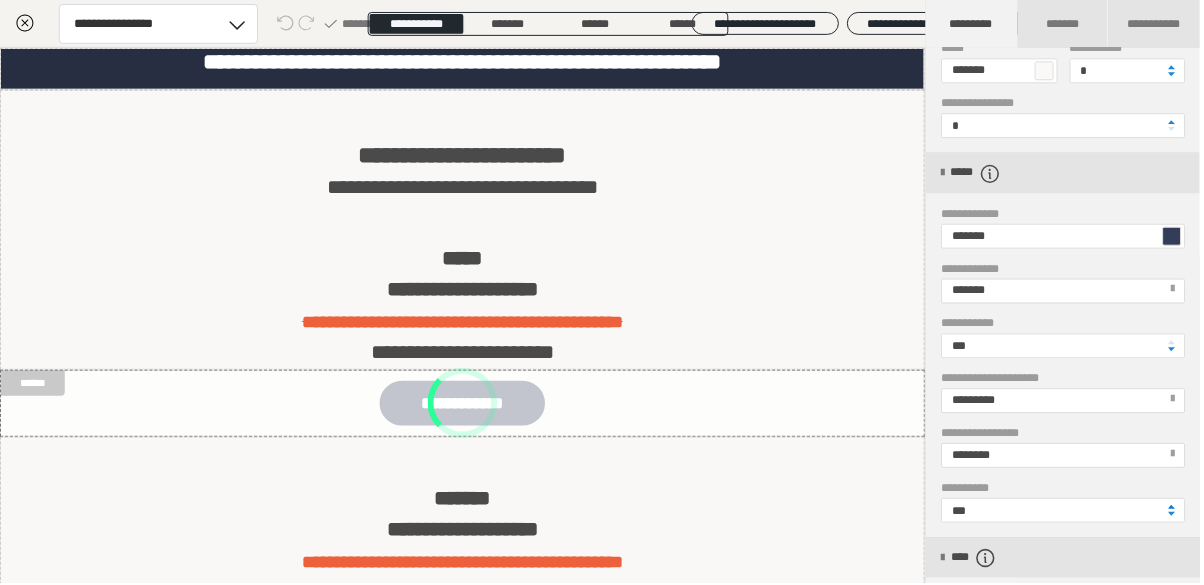 click at bounding box center [1175, 509] 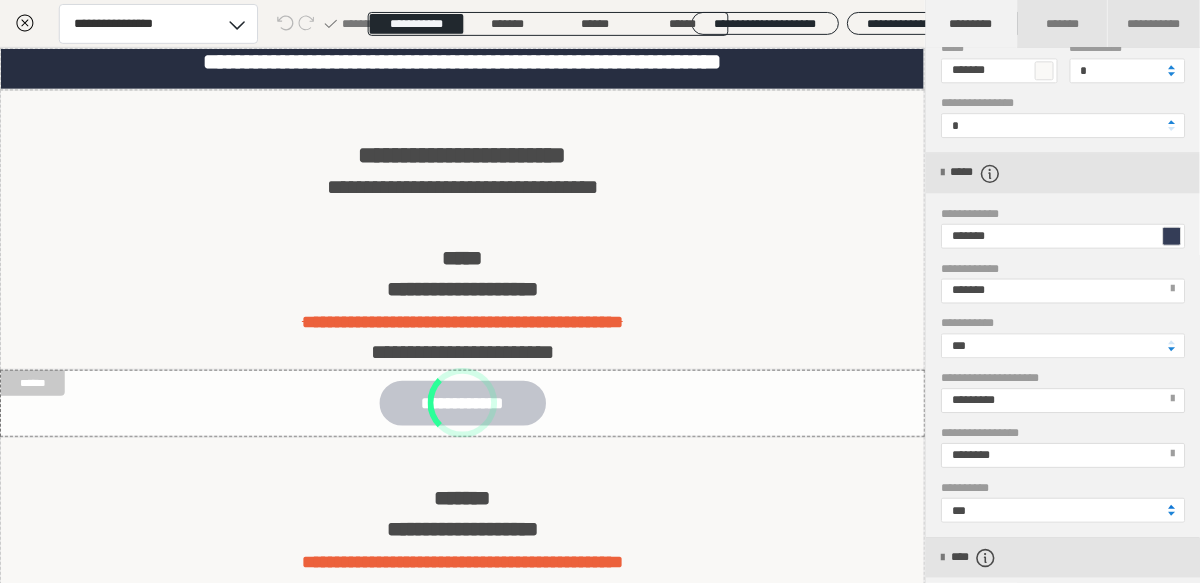click at bounding box center [1175, 509] 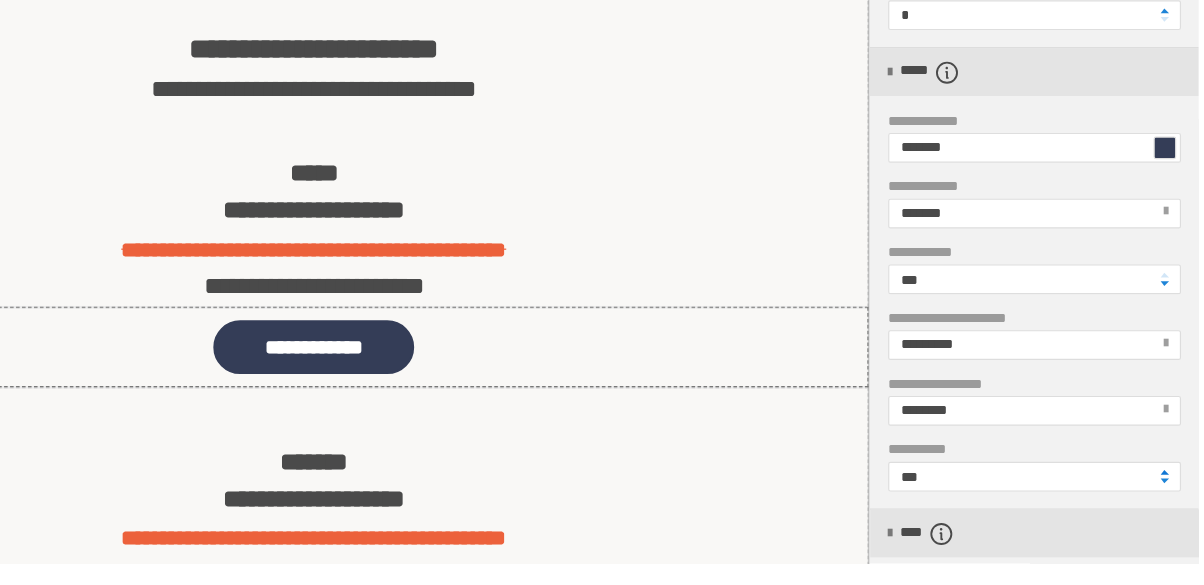 scroll, scrollTop: 759, scrollLeft: 0, axis: vertical 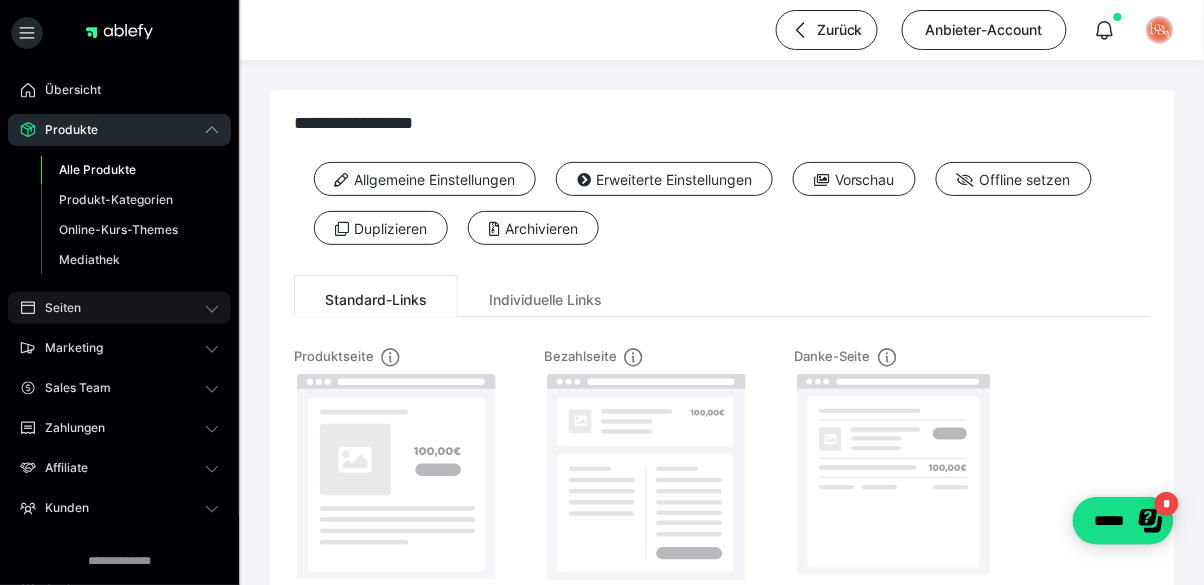 click on "Seiten" at bounding box center [119, 308] 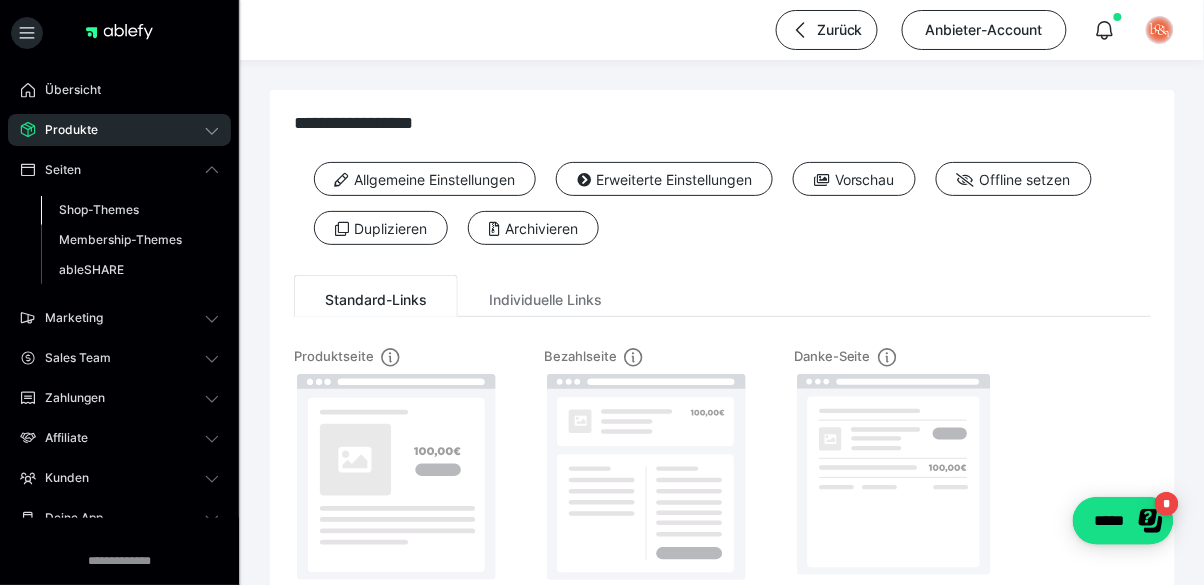 click on "Shop-Themes" at bounding box center [99, 209] 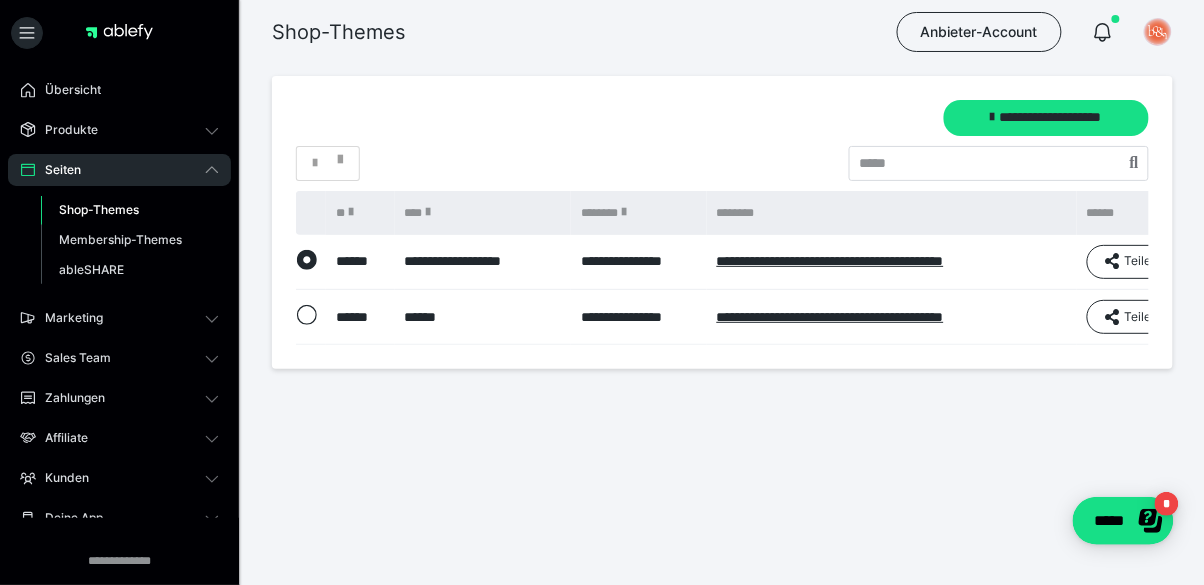 click on "**********" at bounding box center (602, 246) 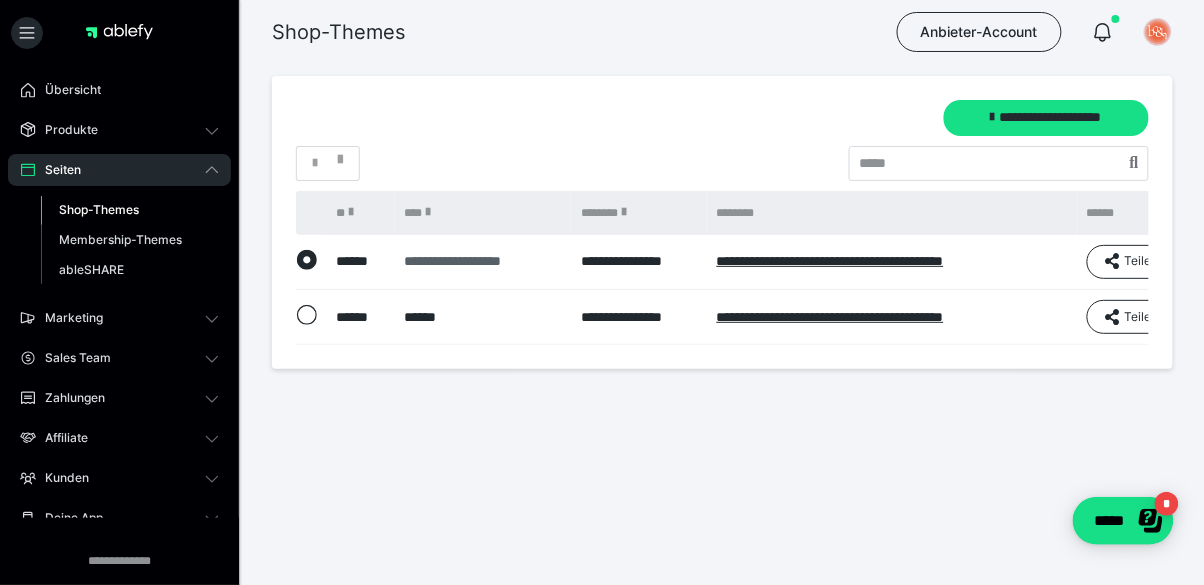 click on "**********" at bounding box center [483, 261] 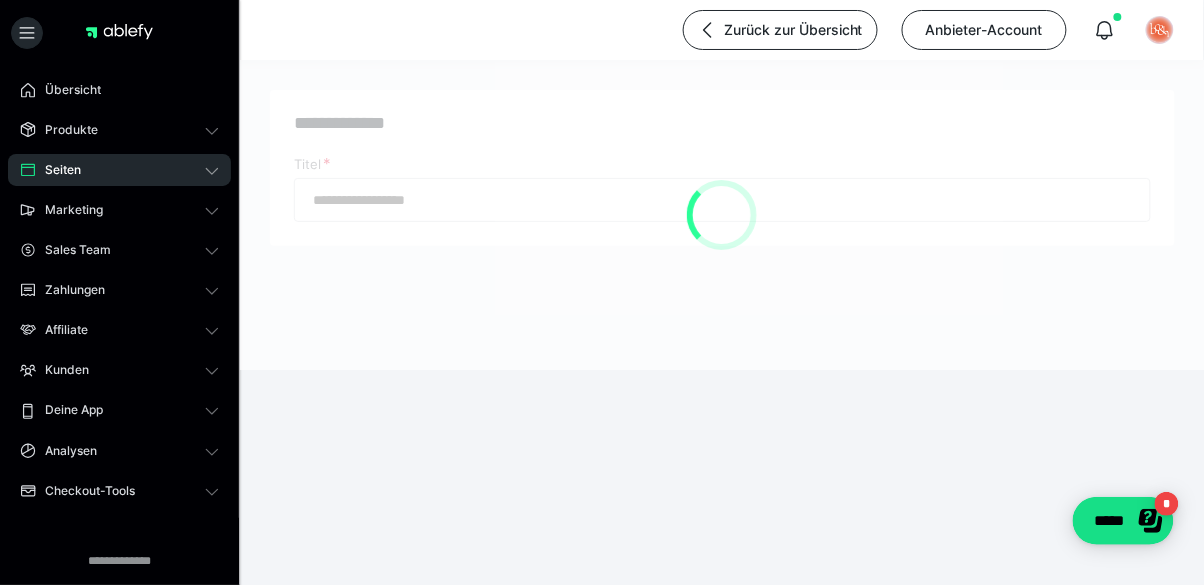 type on "**********" 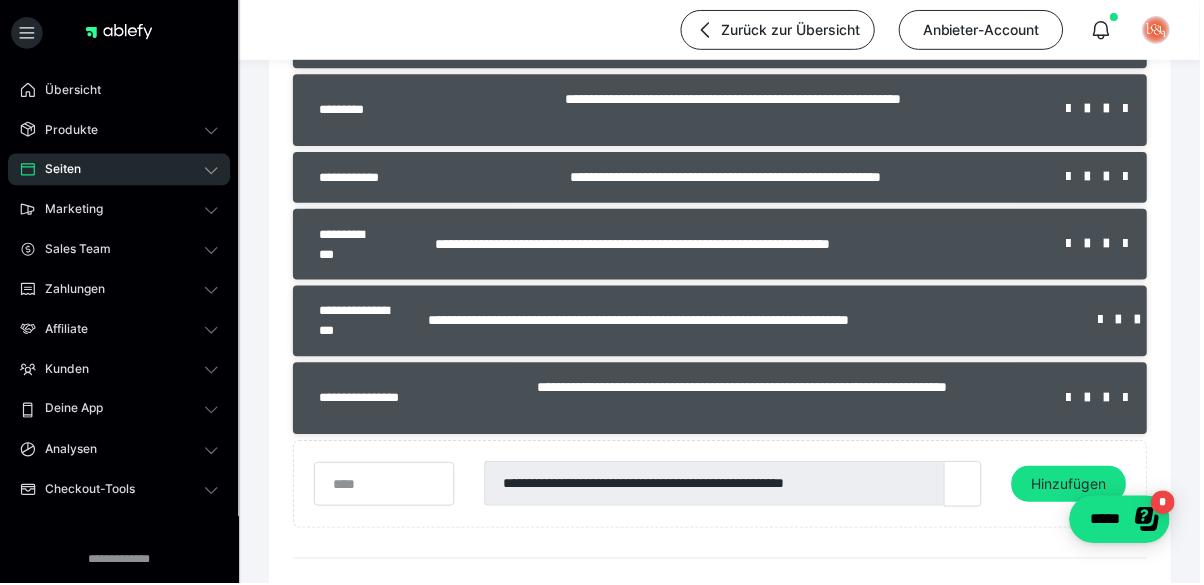 scroll, scrollTop: 948, scrollLeft: 0, axis: vertical 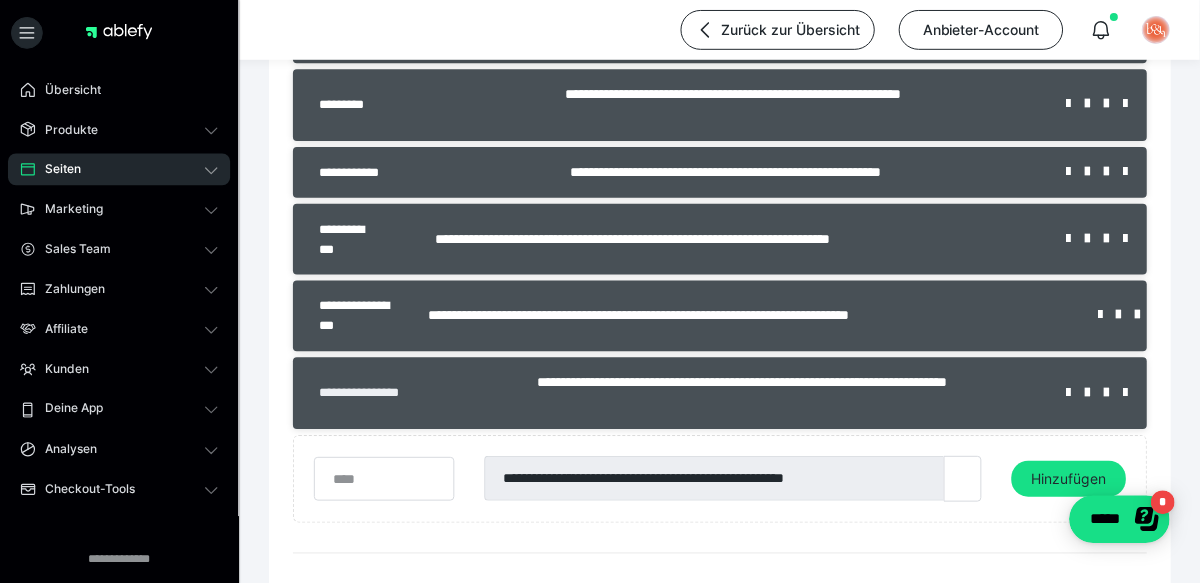 click on "**********" at bounding box center [377, 394] 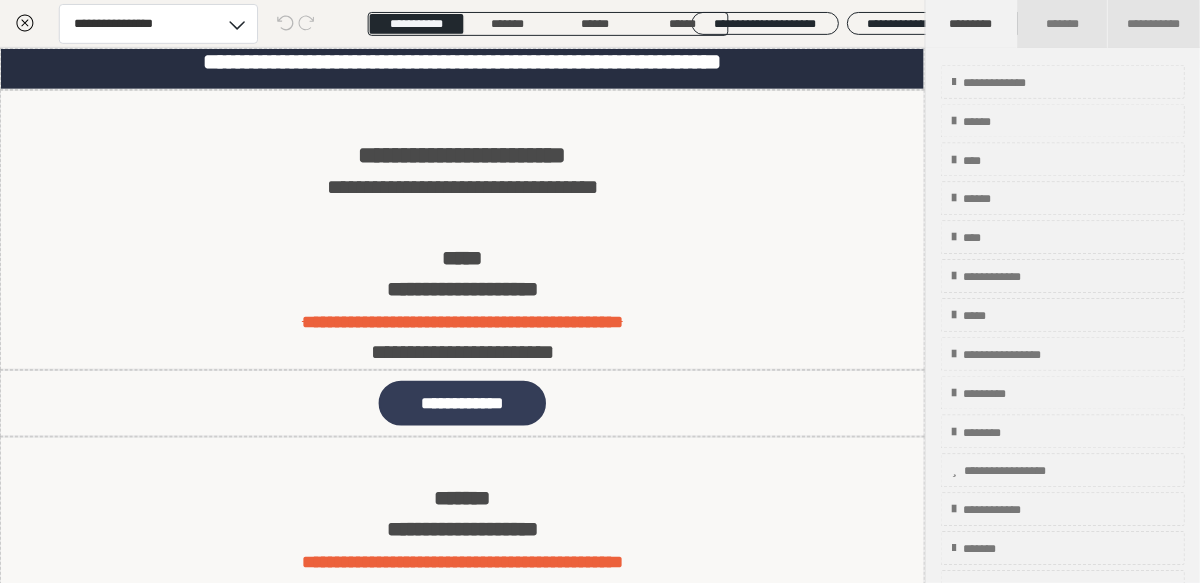 click on "**********" at bounding box center (464, 645) 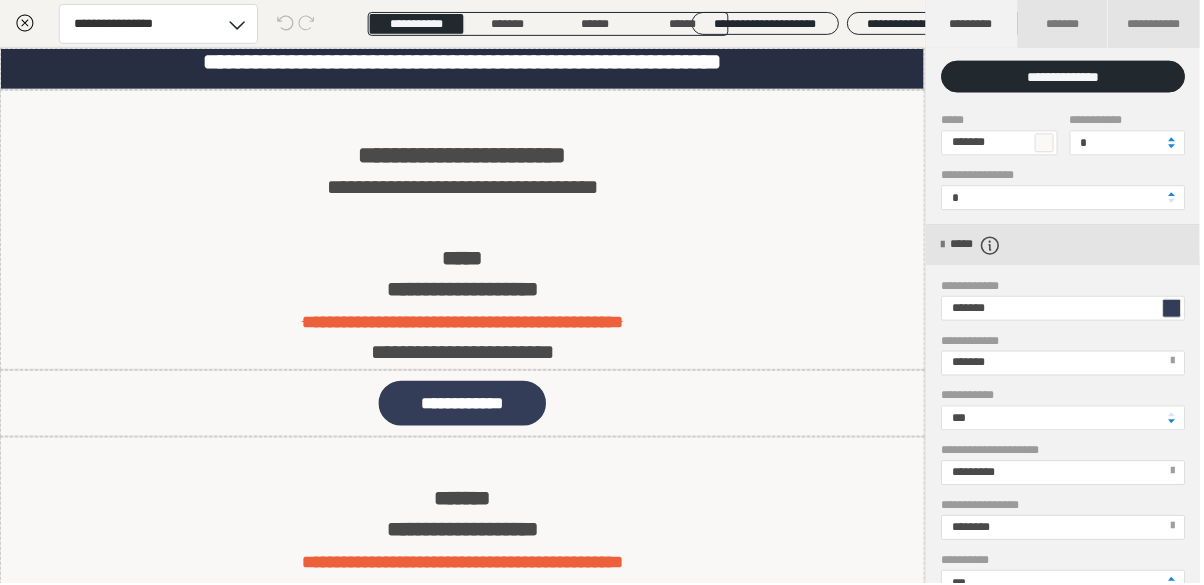 scroll, scrollTop: 68, scrollLeft: 0, axis: vertical 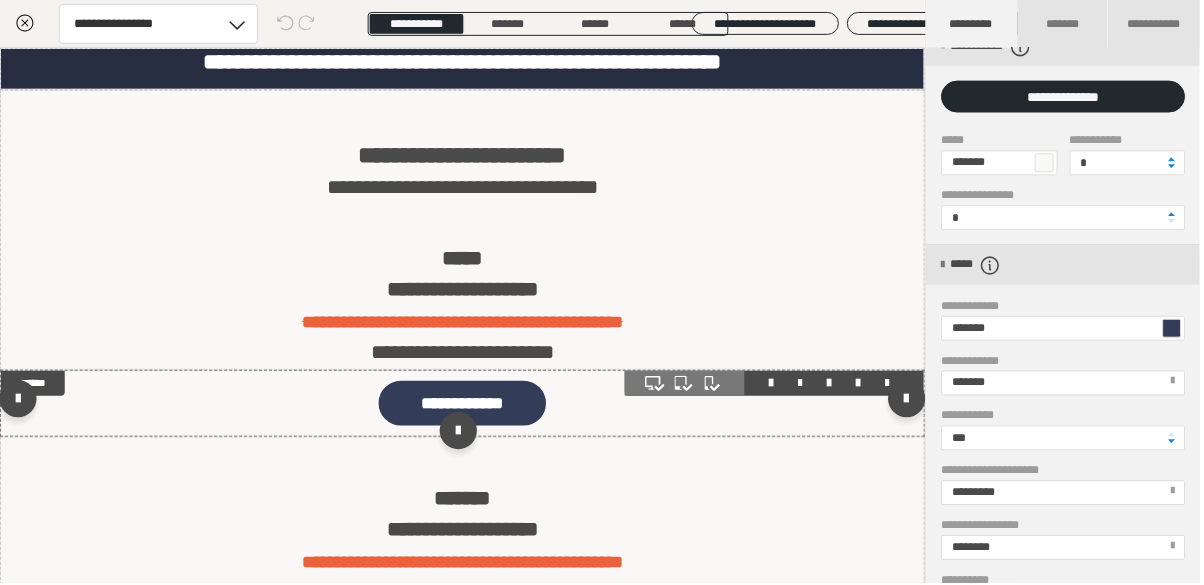 click on "**********" at bounding box center (464, 404) 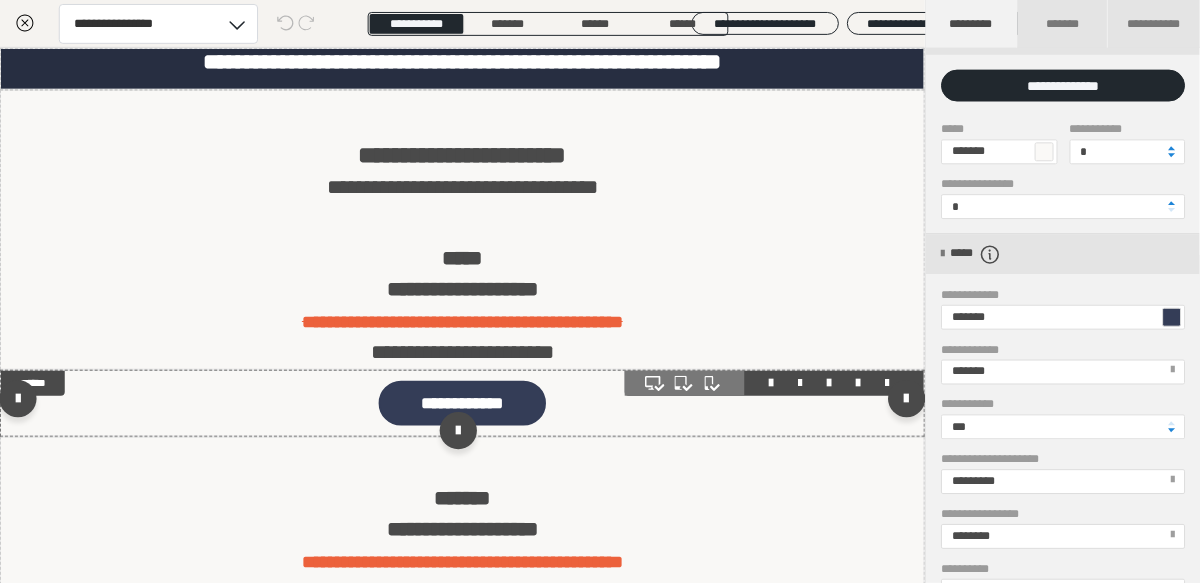 scroll, scrollTop: 87, scrollLeft: 0, axis: vertical 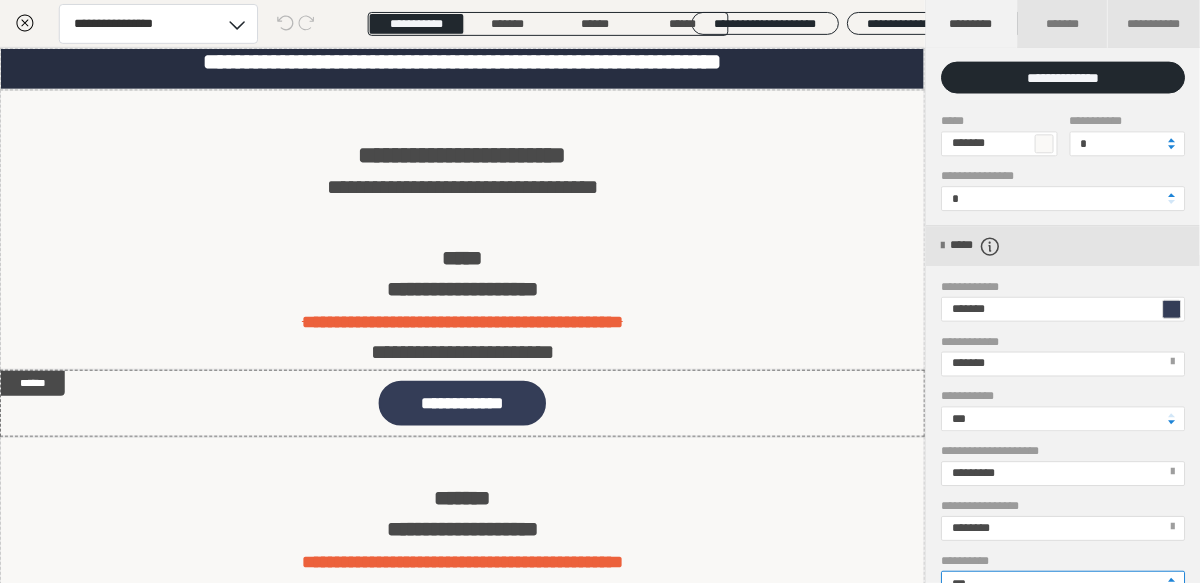 click on "***" at bounding box center [1066, 585] 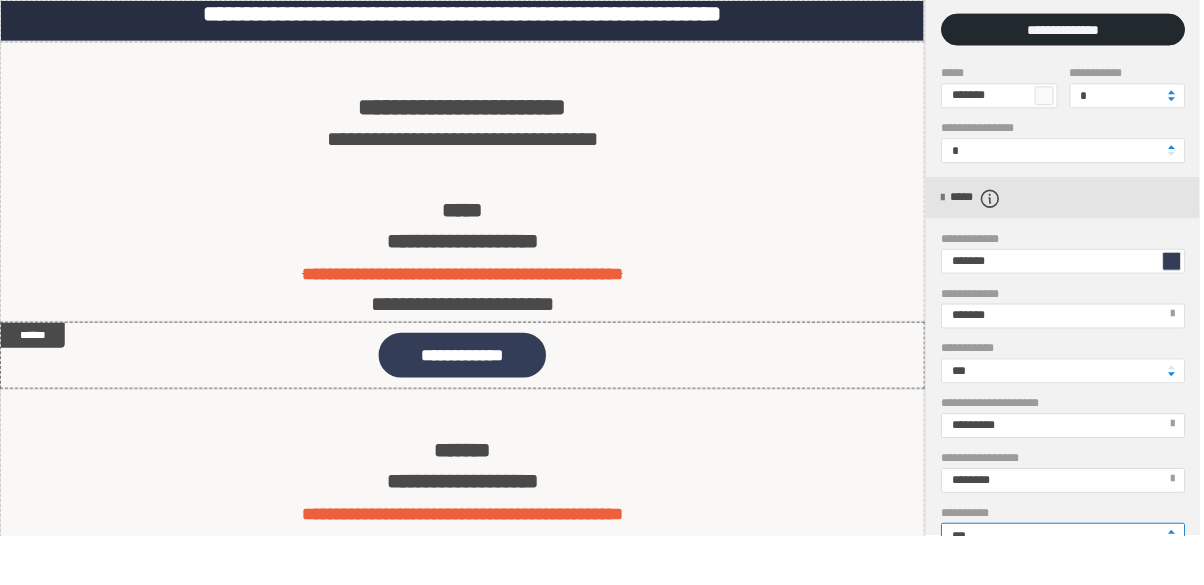 scroll, scrollTop: 949, scrollLeft: 0, axis: vertical 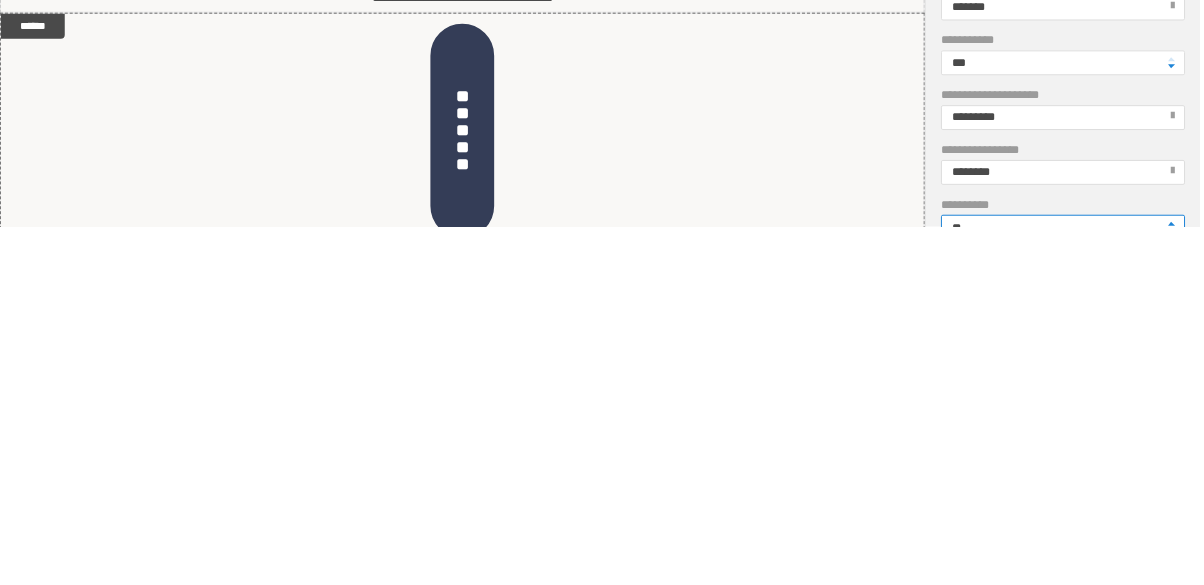 type on "***" 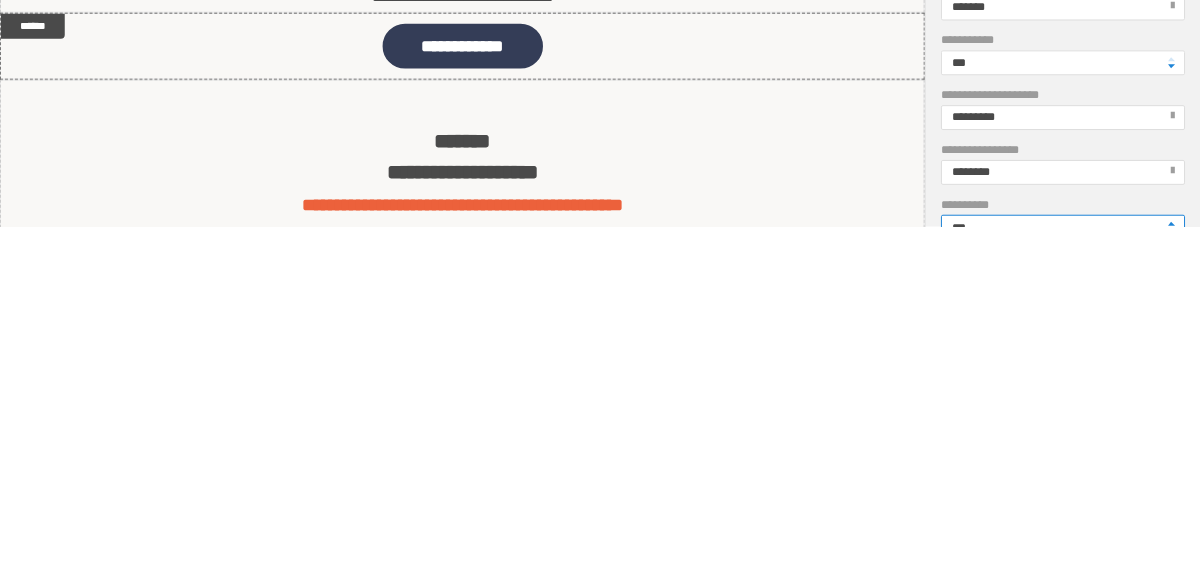 scroll, scrollTop: 949, scrollLeft: 0, axis: vertical 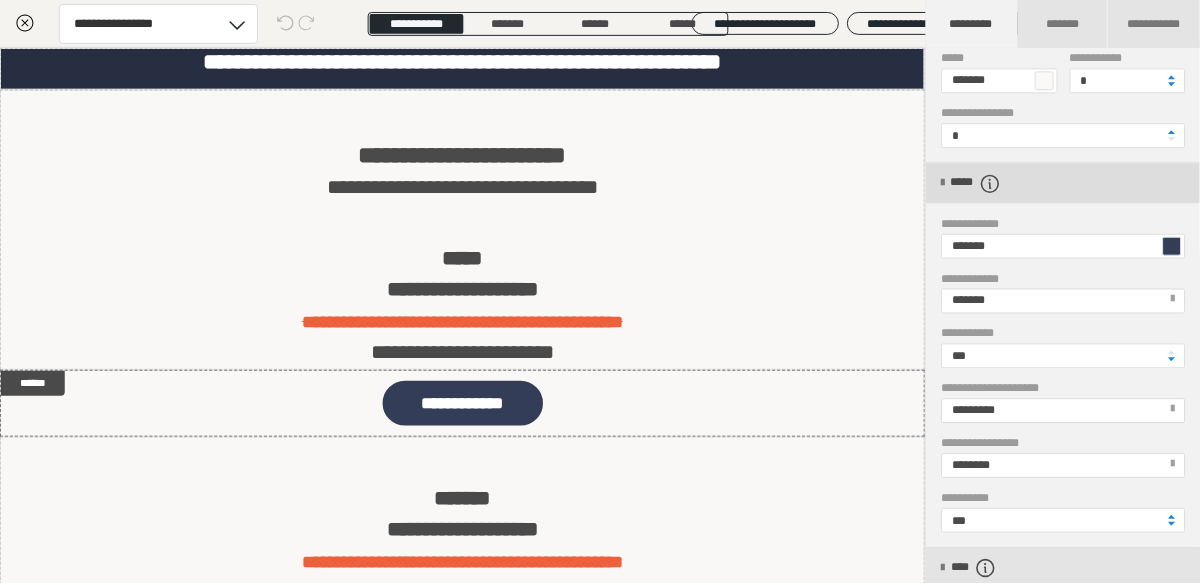 click on "*****" at bounding box center [1066, 184] 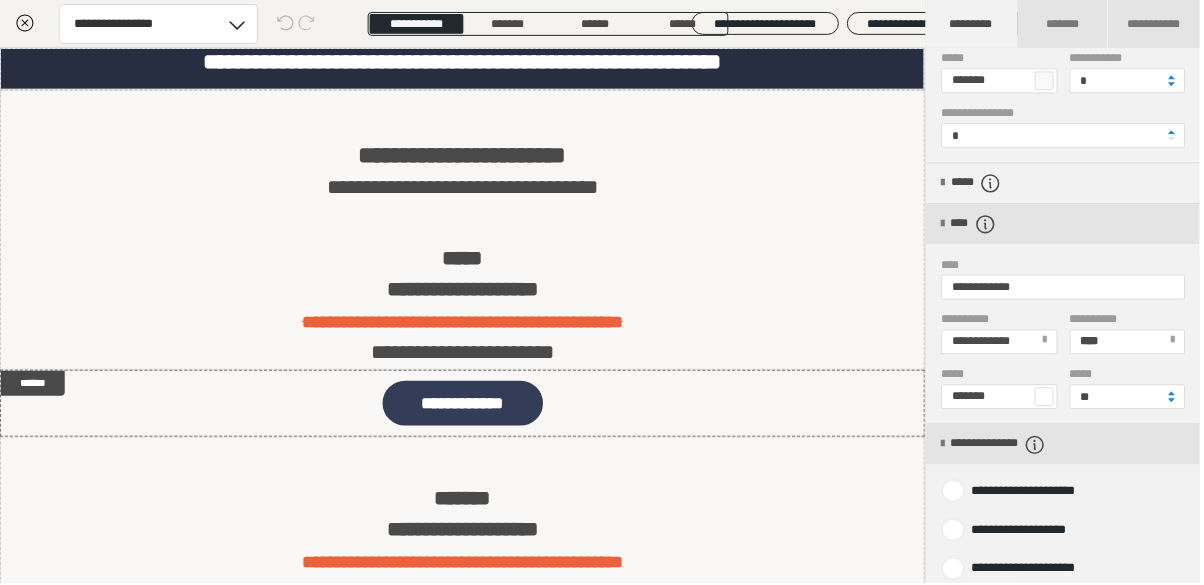 click 